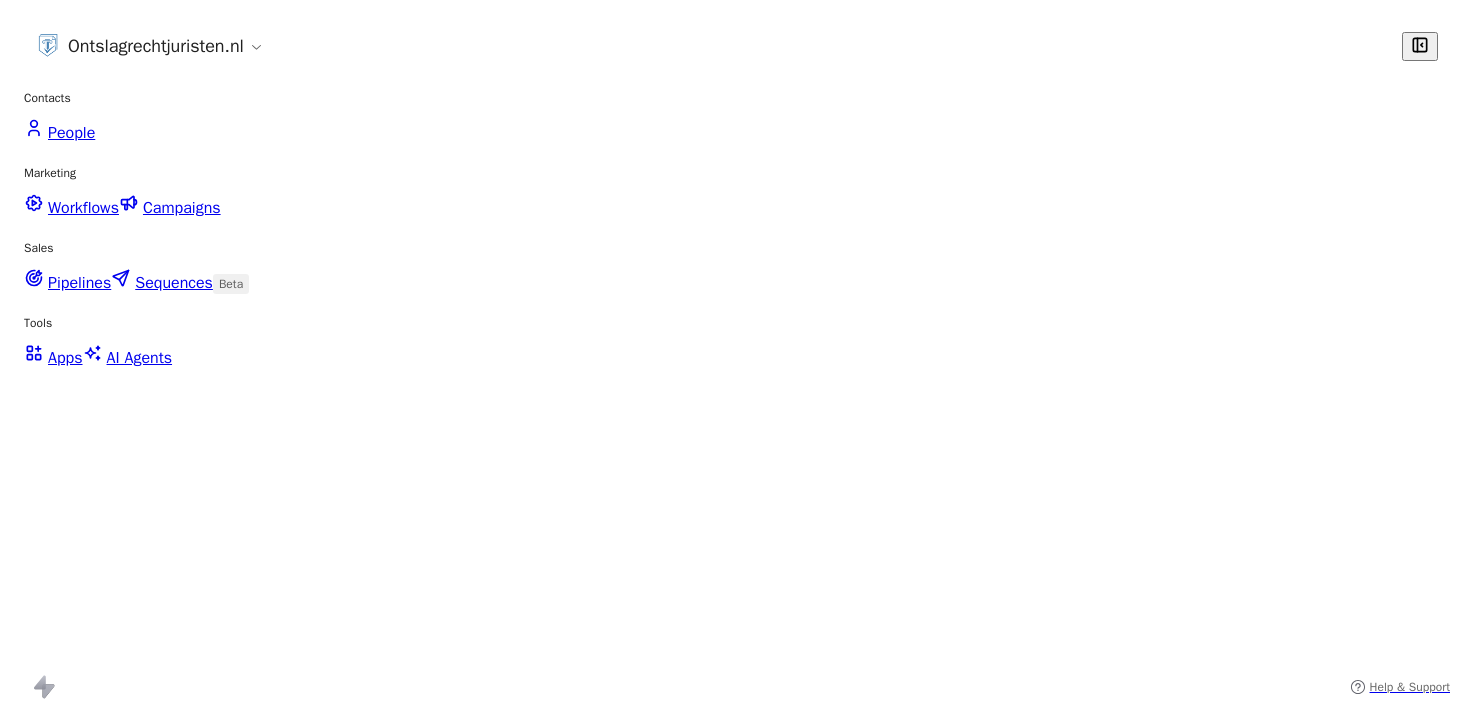 scroll, scrollTop: 0, scrollLeft: 0, axis: both 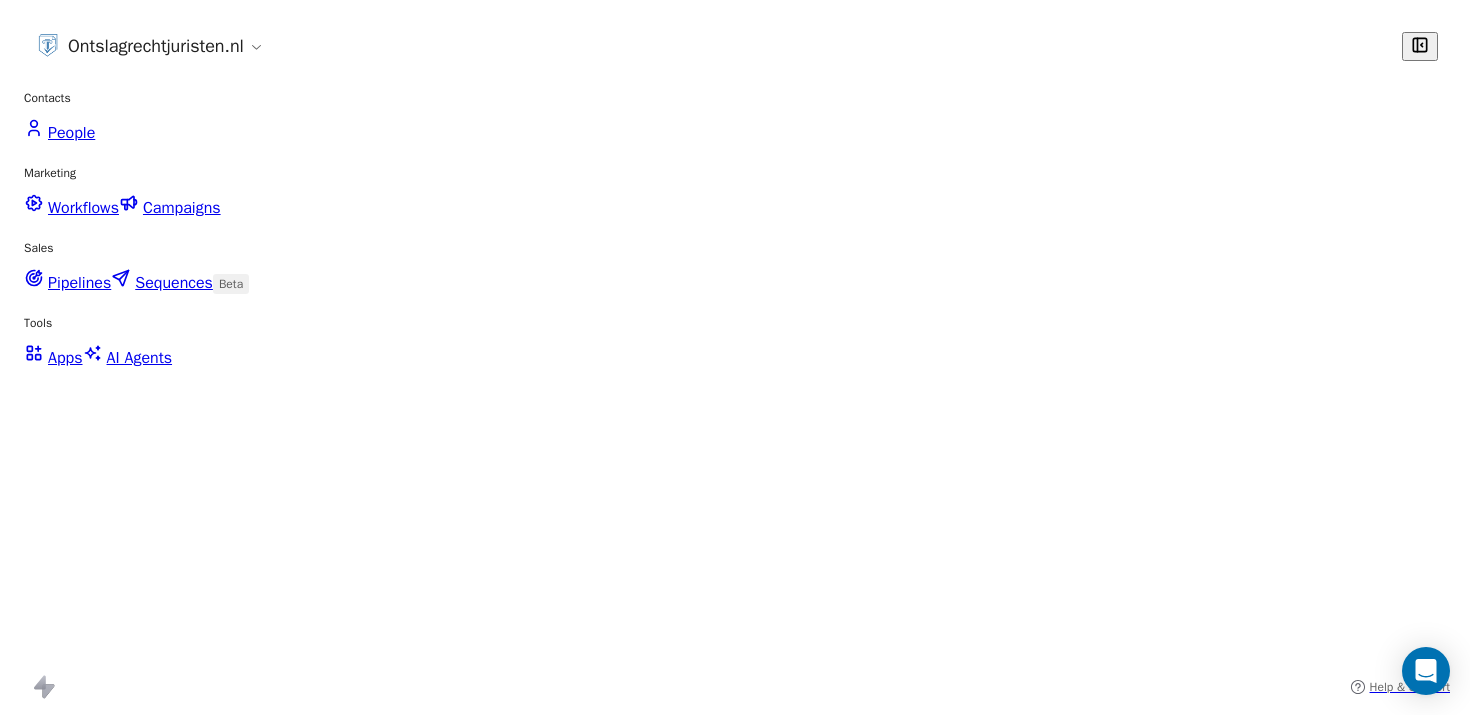 click on "Workflows" at bounding box center (83, 208) 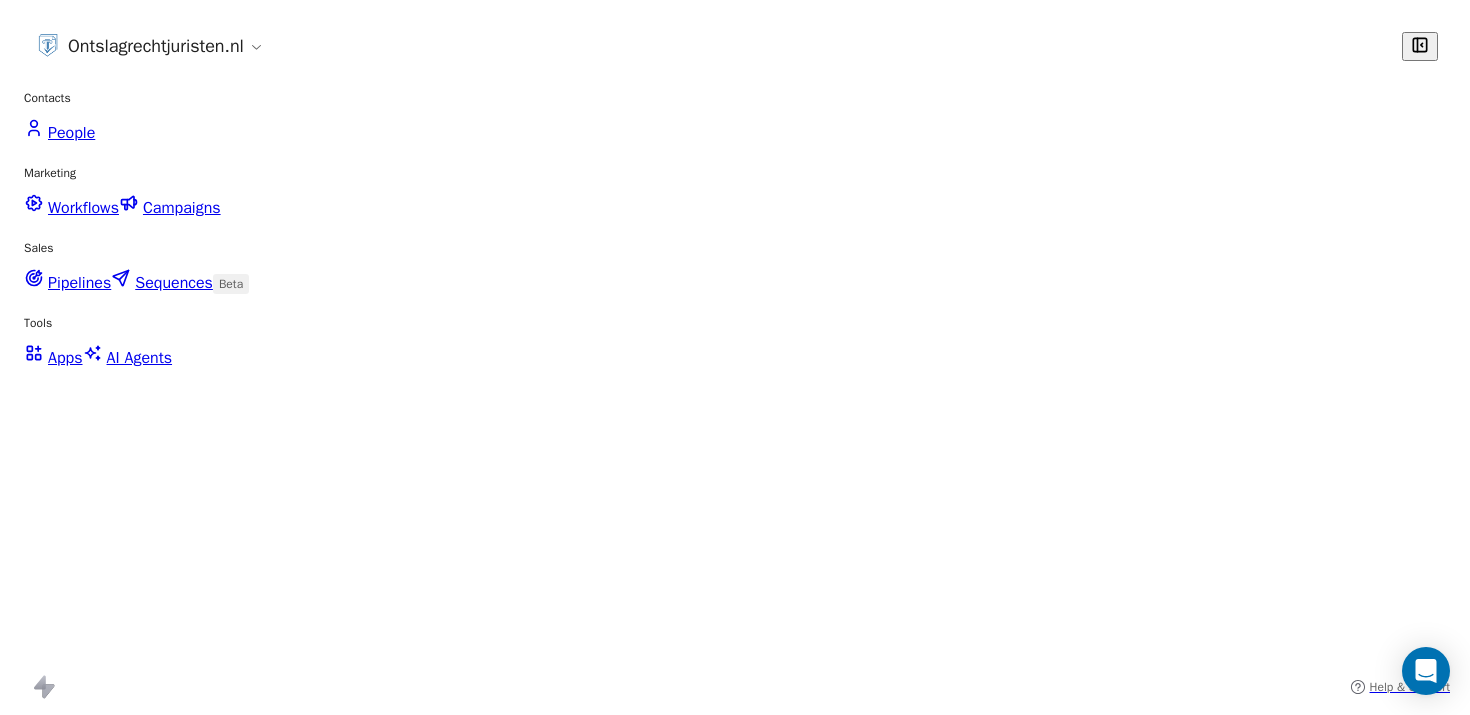 scroll, scrollTop: 0, scrollLeft: 0, axis: both 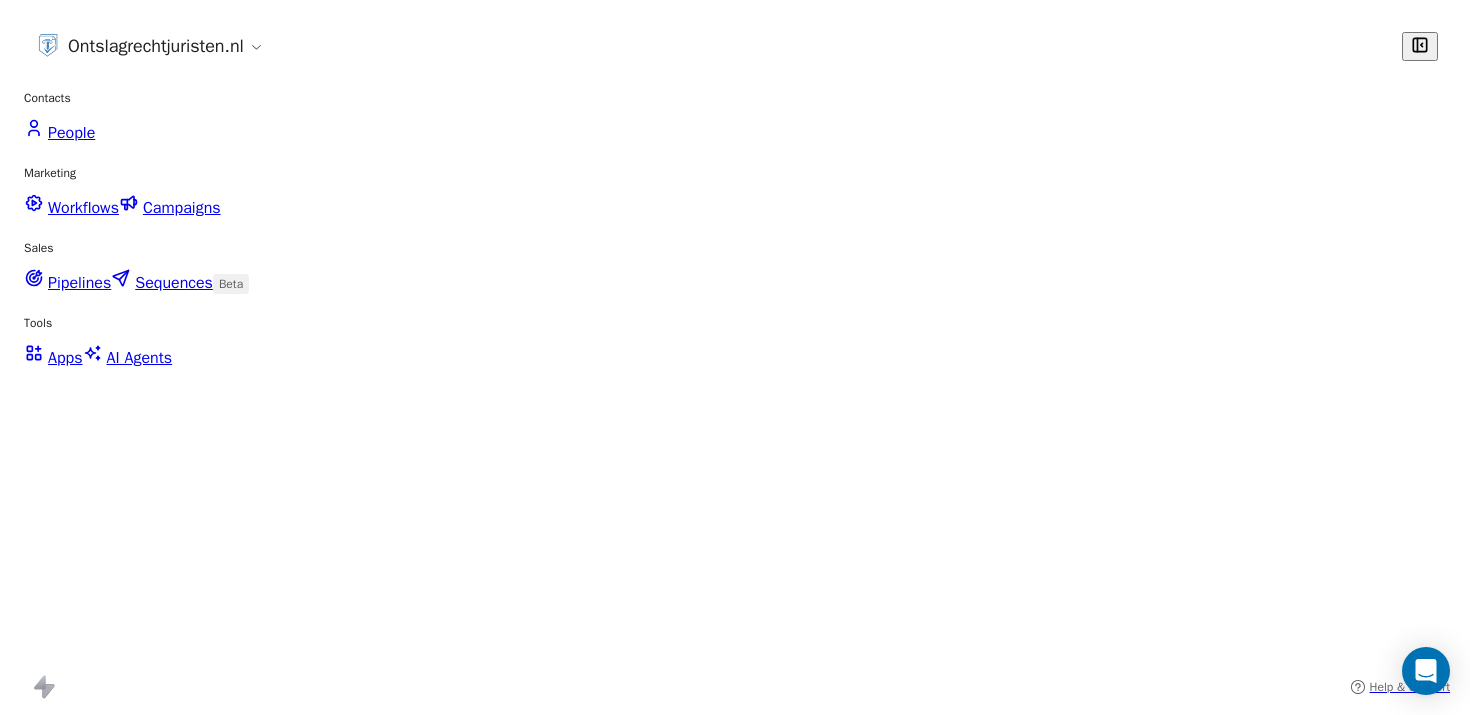 click on "E-mail sequence calculator" at bounding box center [143, 1029] 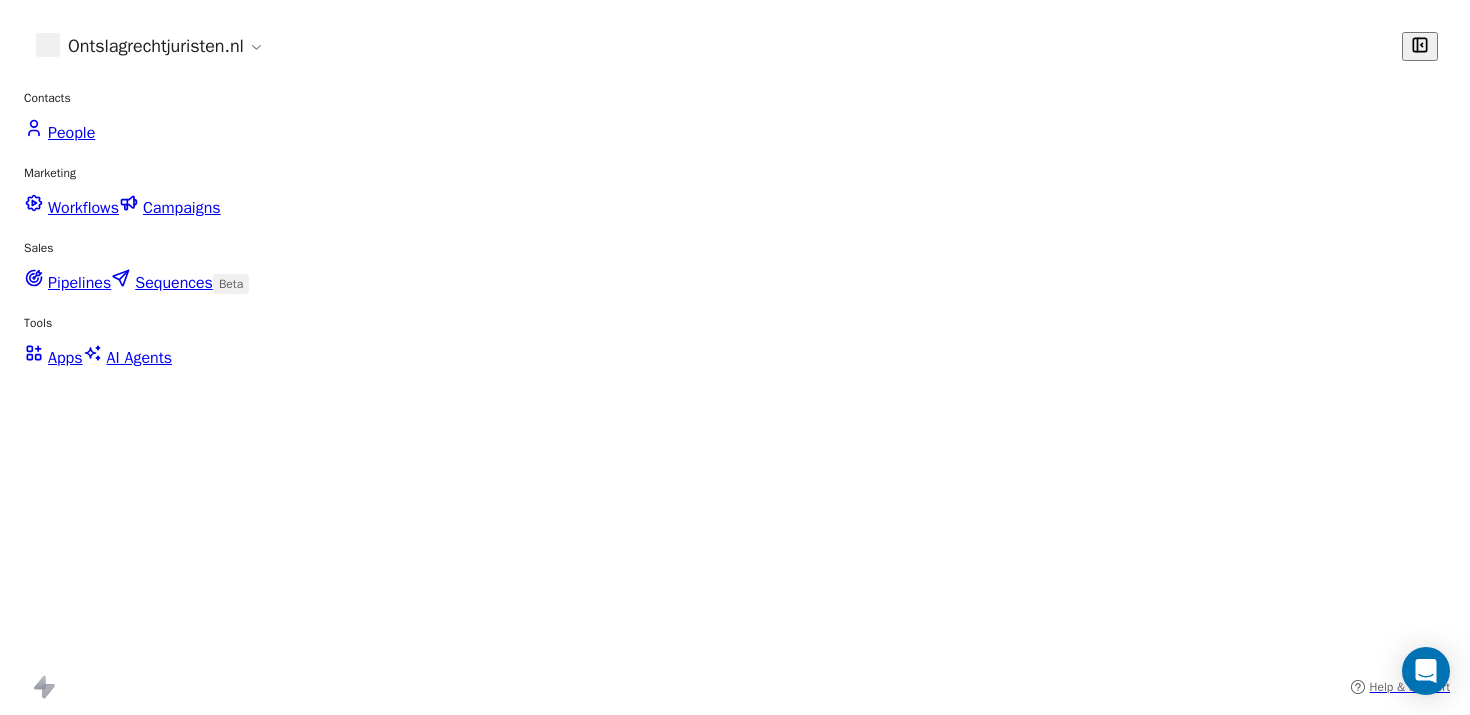 scroll, scrollTop: 0, scrollLeft: 0, axis: both 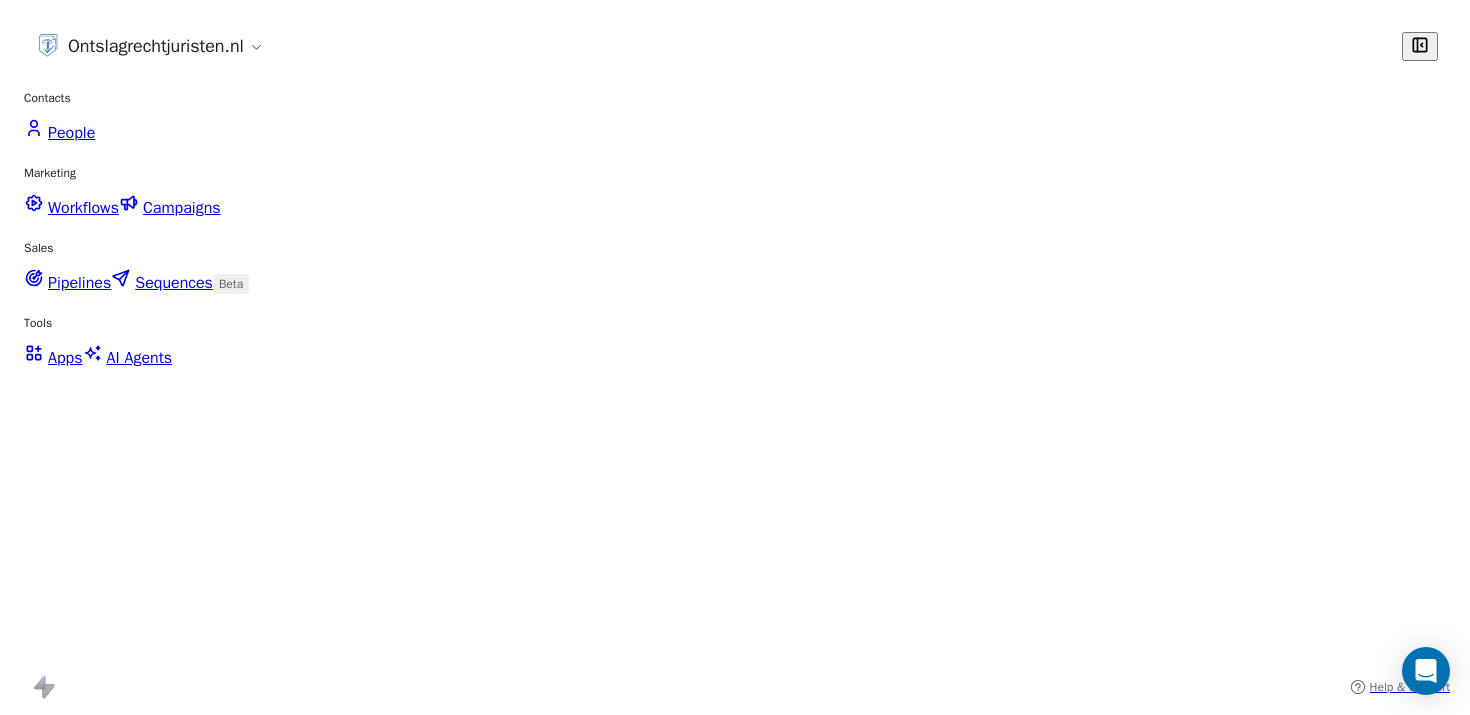 click on "People" at bounding box center (59, 131) 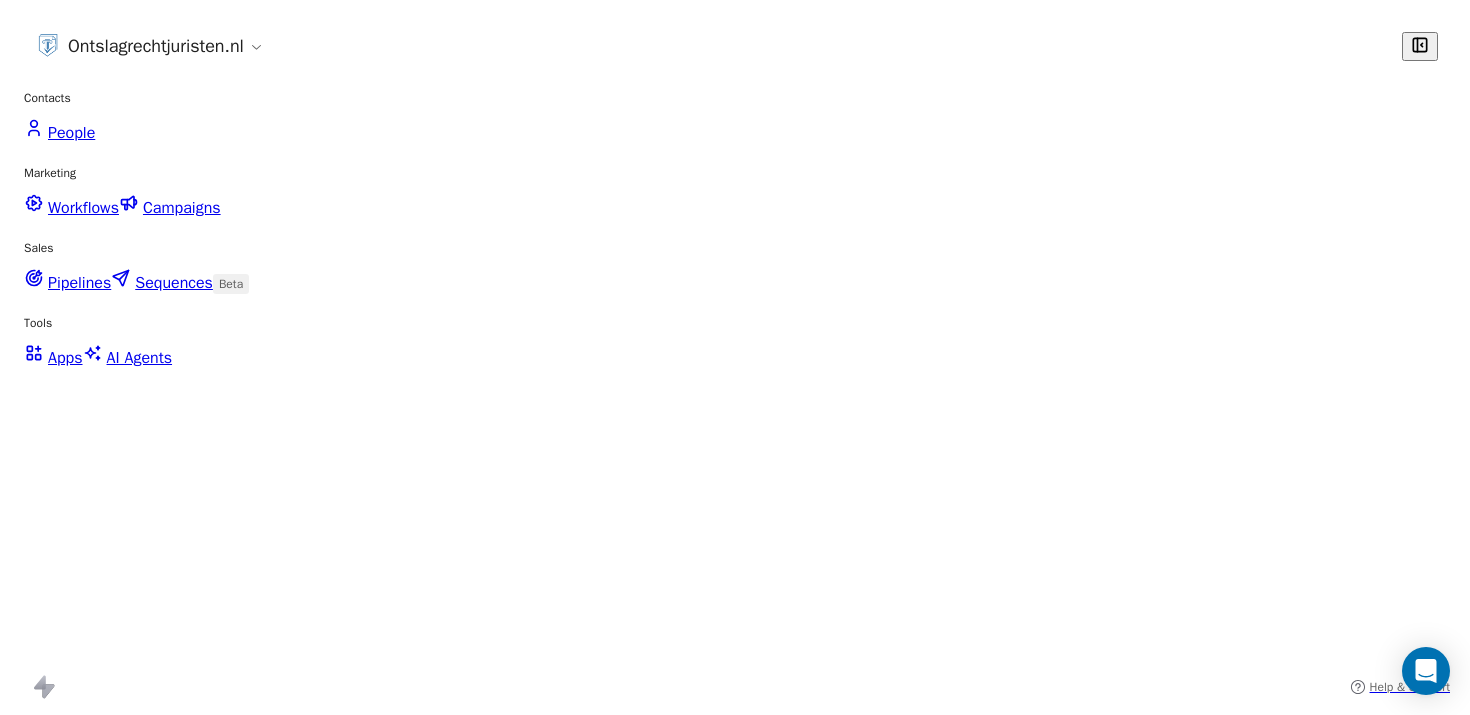 scroll, scrollTop: 0, scrollLeft: 0, axis: both 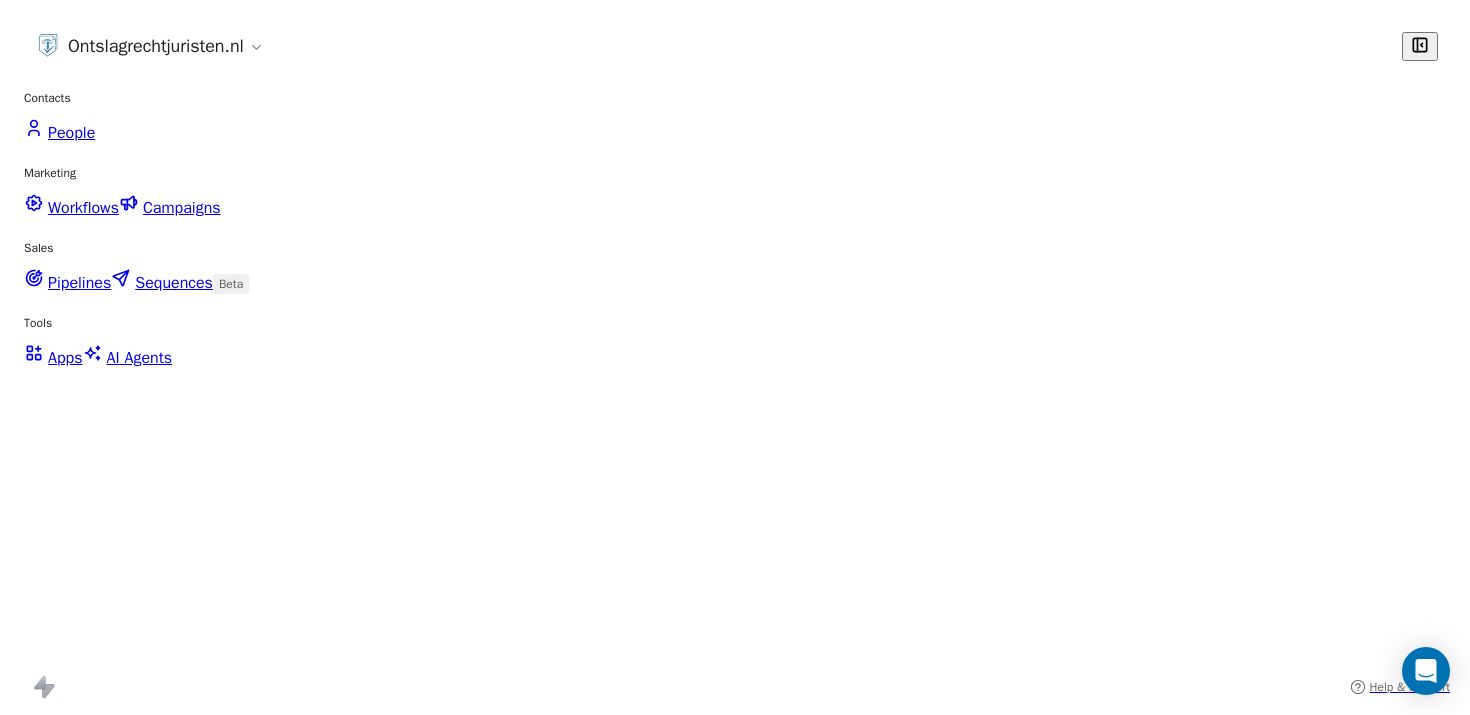 click on "E-mail sequence calculator" at bounding box center (143, 1030) 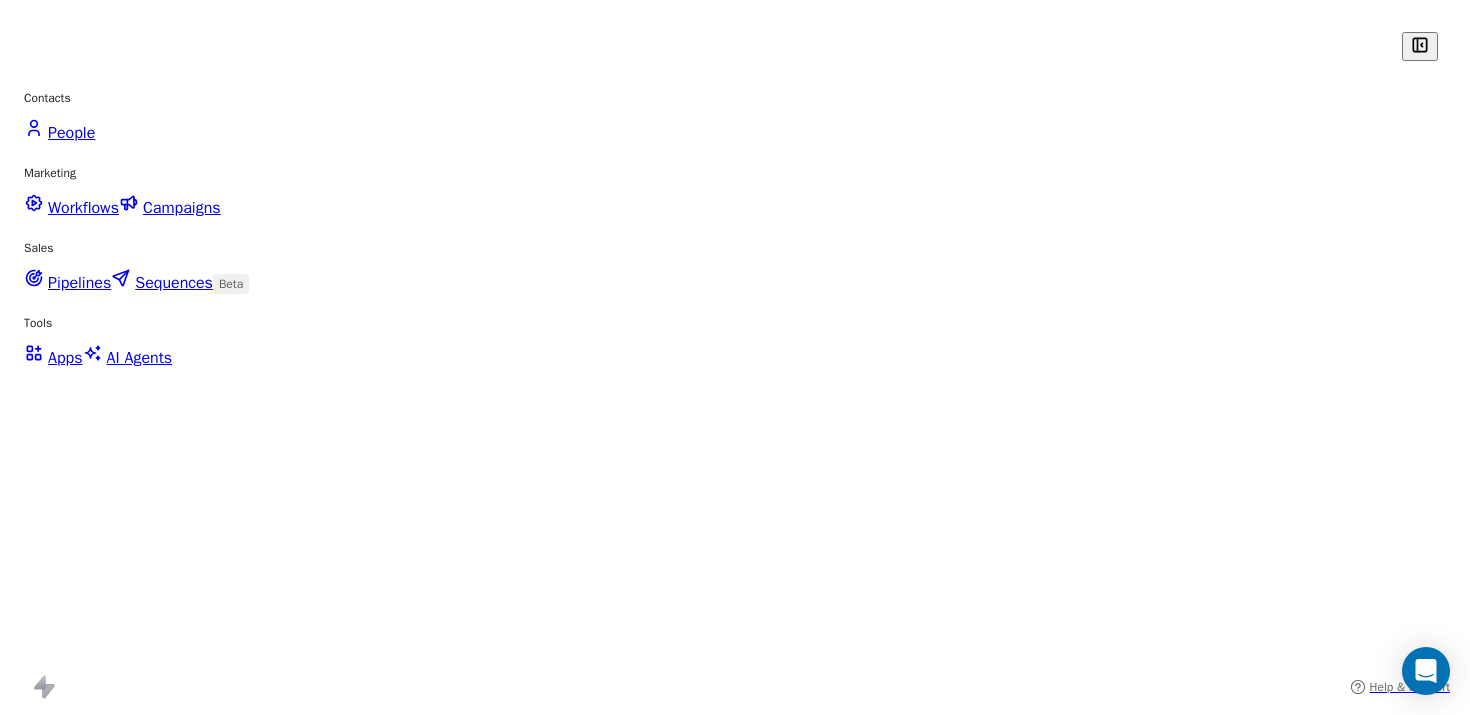 scroll, scrollTop: 0, scrollLeft: 0, axis: both 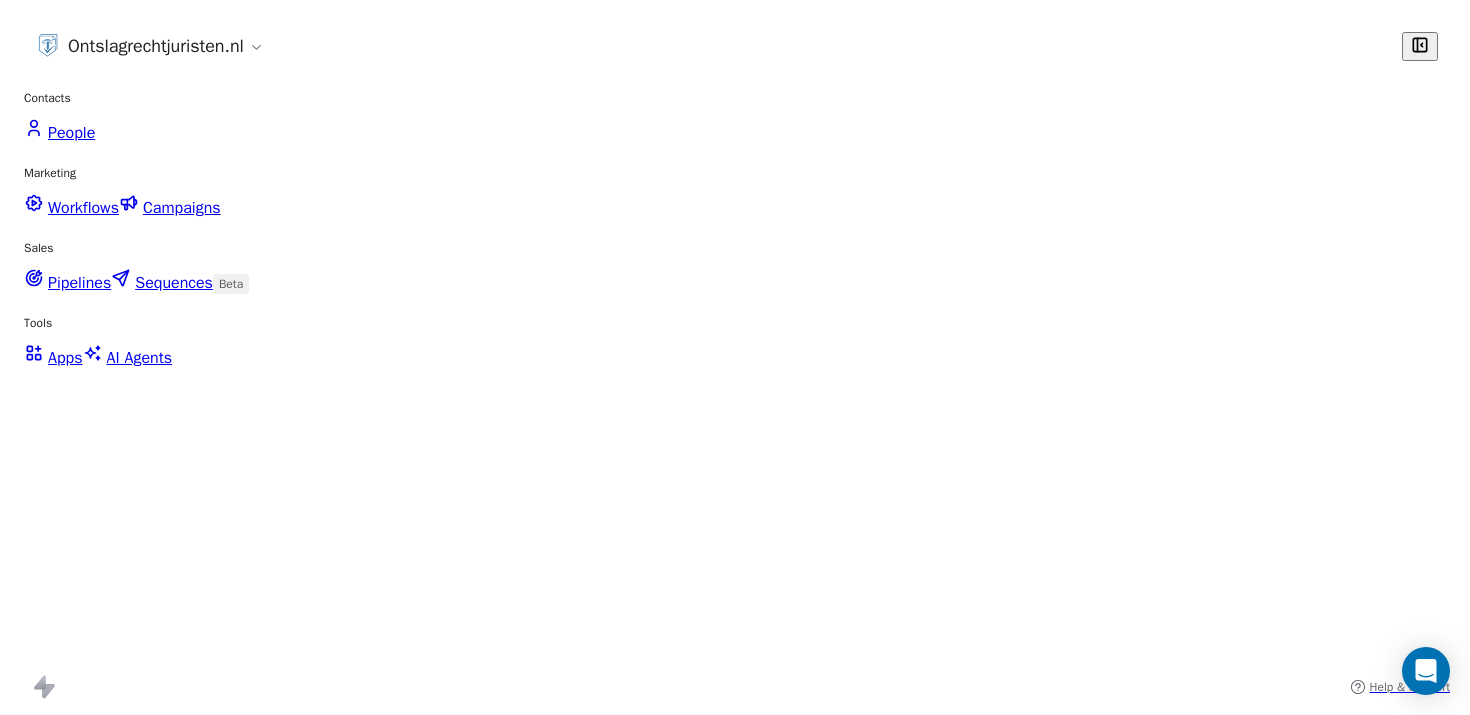 click on "People" at bounding box center (71, 133) 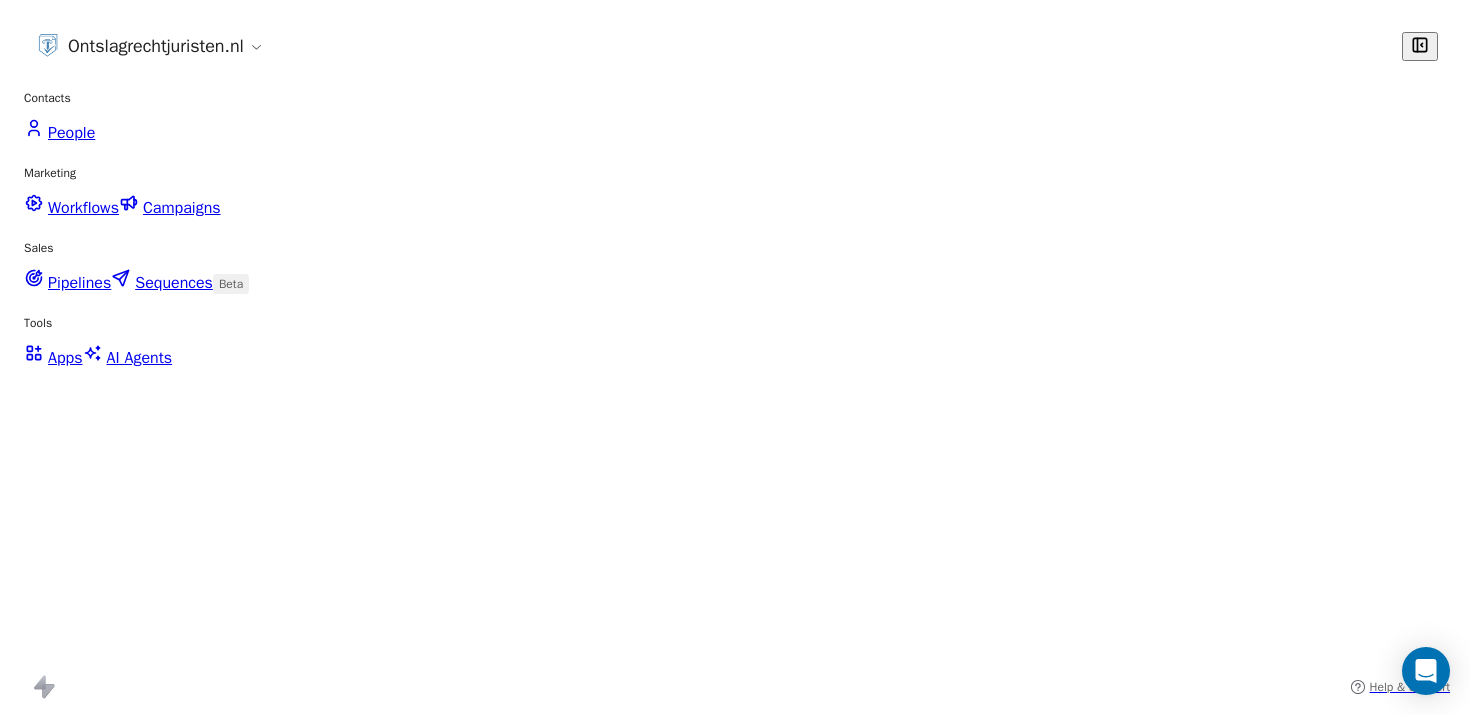 scroll, scrollTop: 0, scrollLeft: 0, axis: both 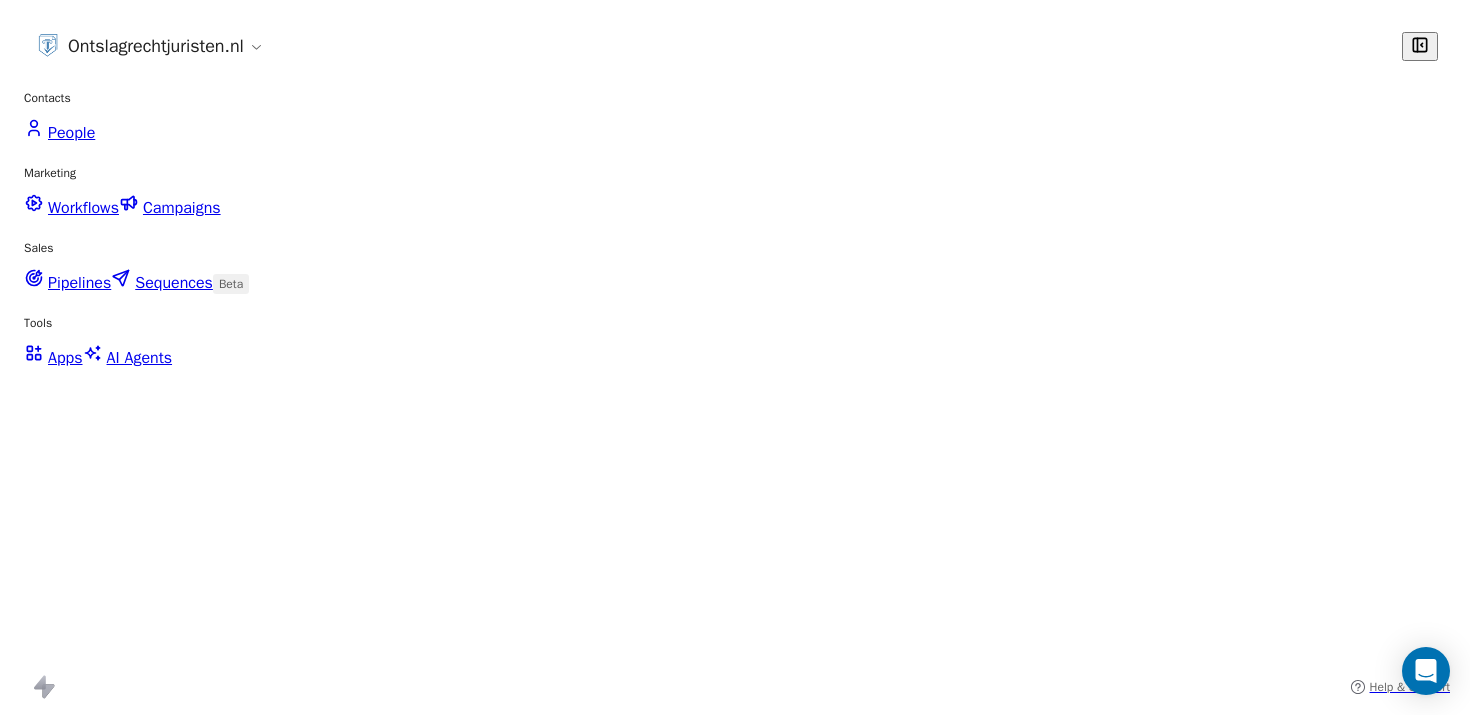 click on "People" at bounding box center (59, 131) 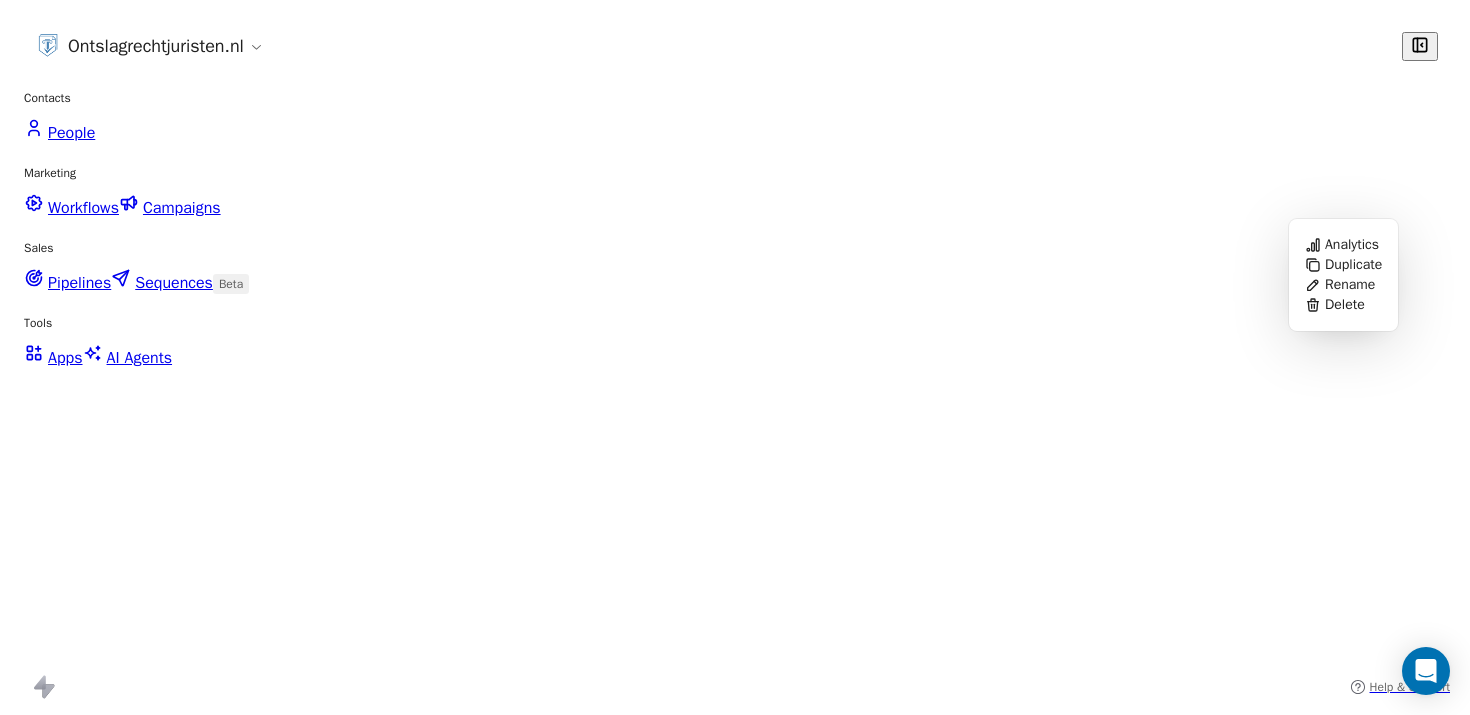 click at bounding box center (703, 923) 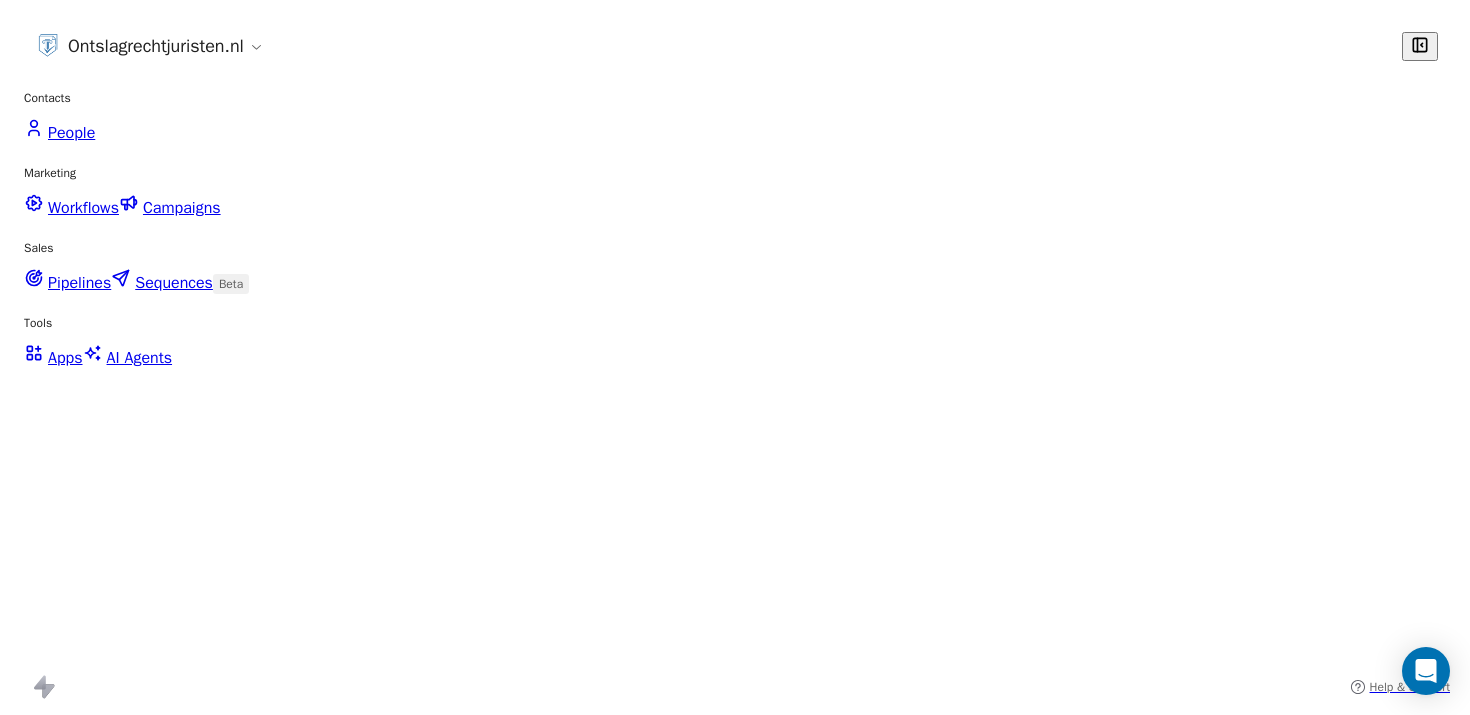 click on "Edit" at bounding box center (659, 923) 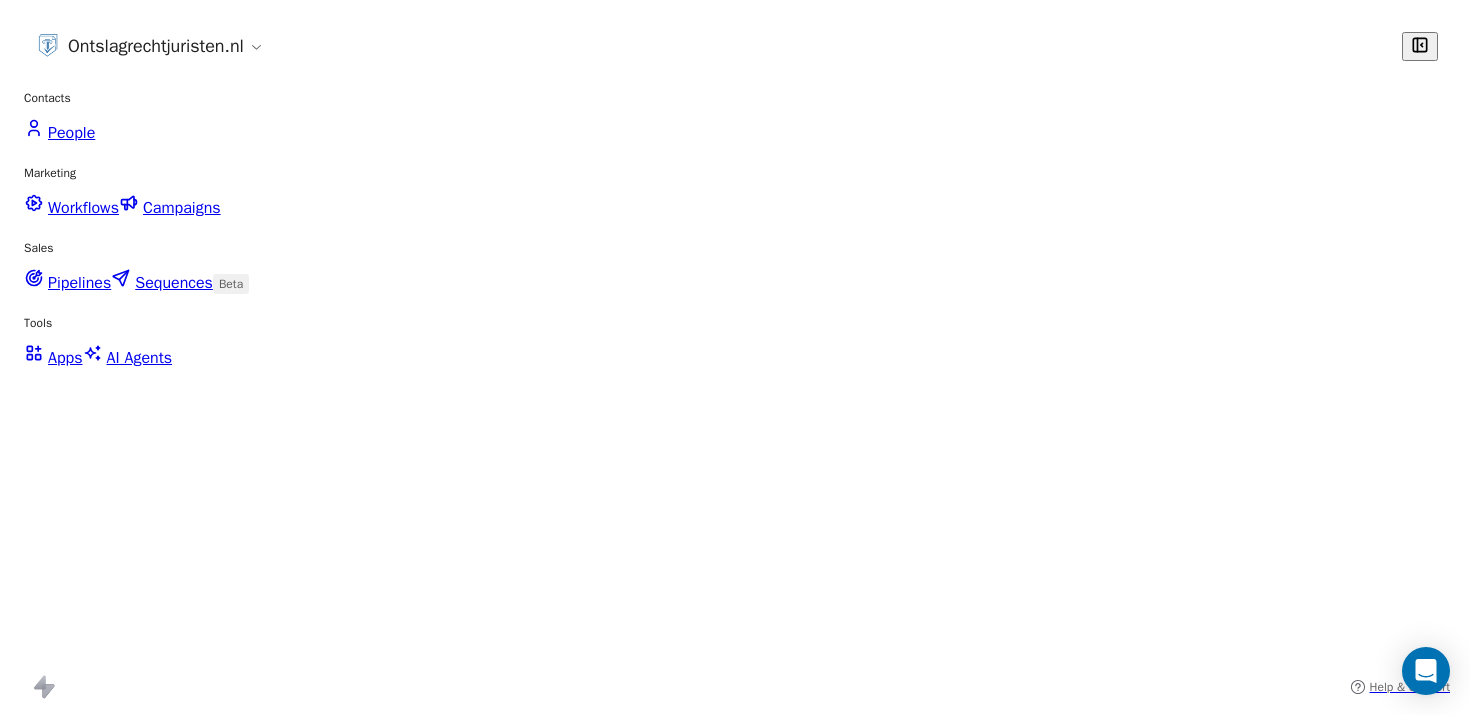 scroll, scrollTop: 0, scrollLeft: 0, axis: both 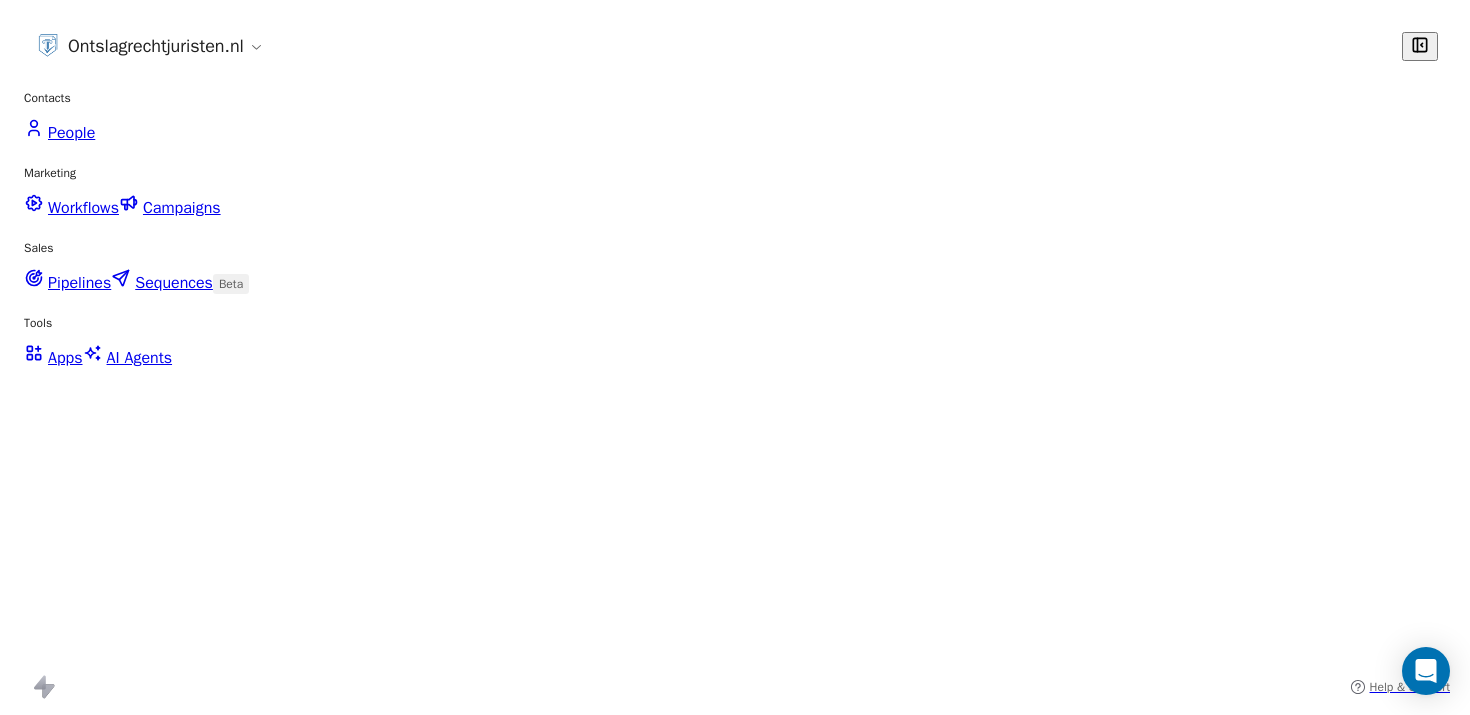click on "E-mail sequence e-book" at bounding box center [134, 917] 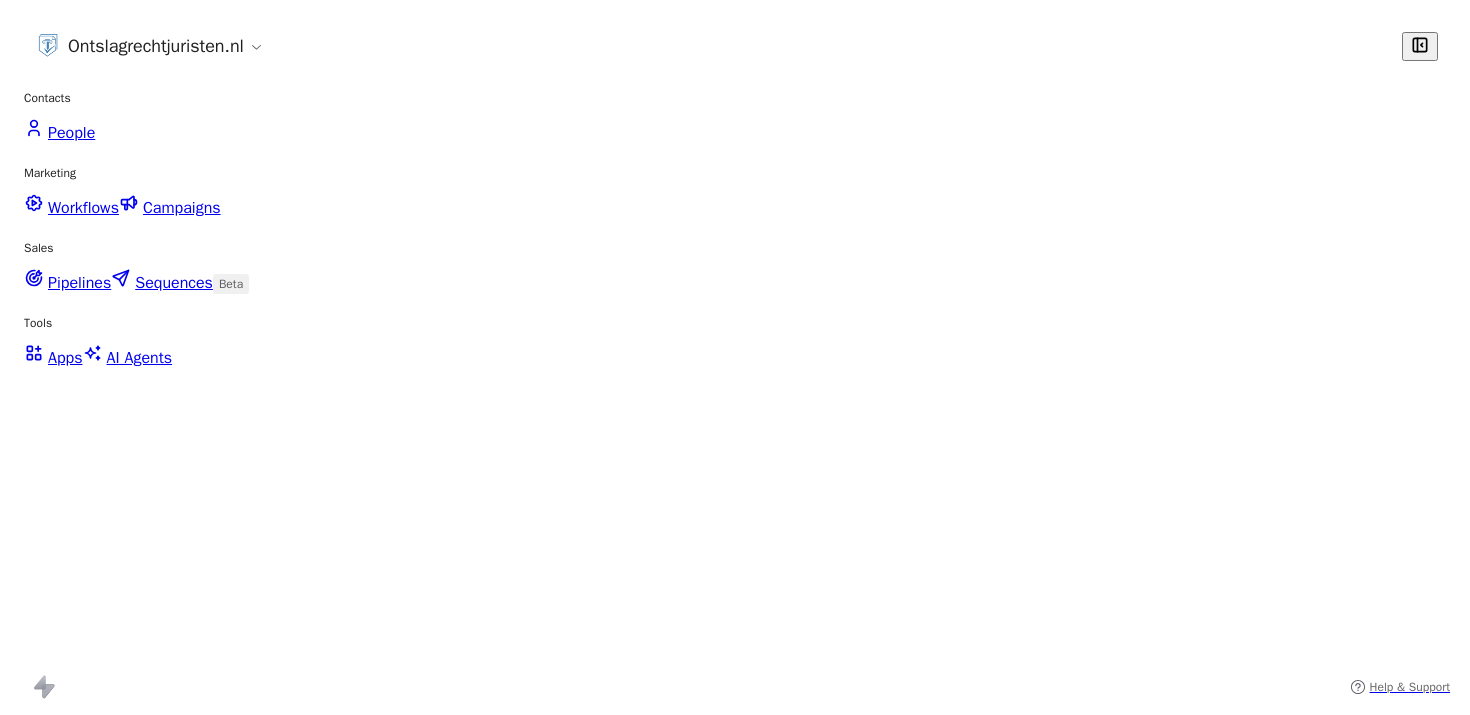 scroll, scrollTop: 0, scrollLeft: 0, axis: both 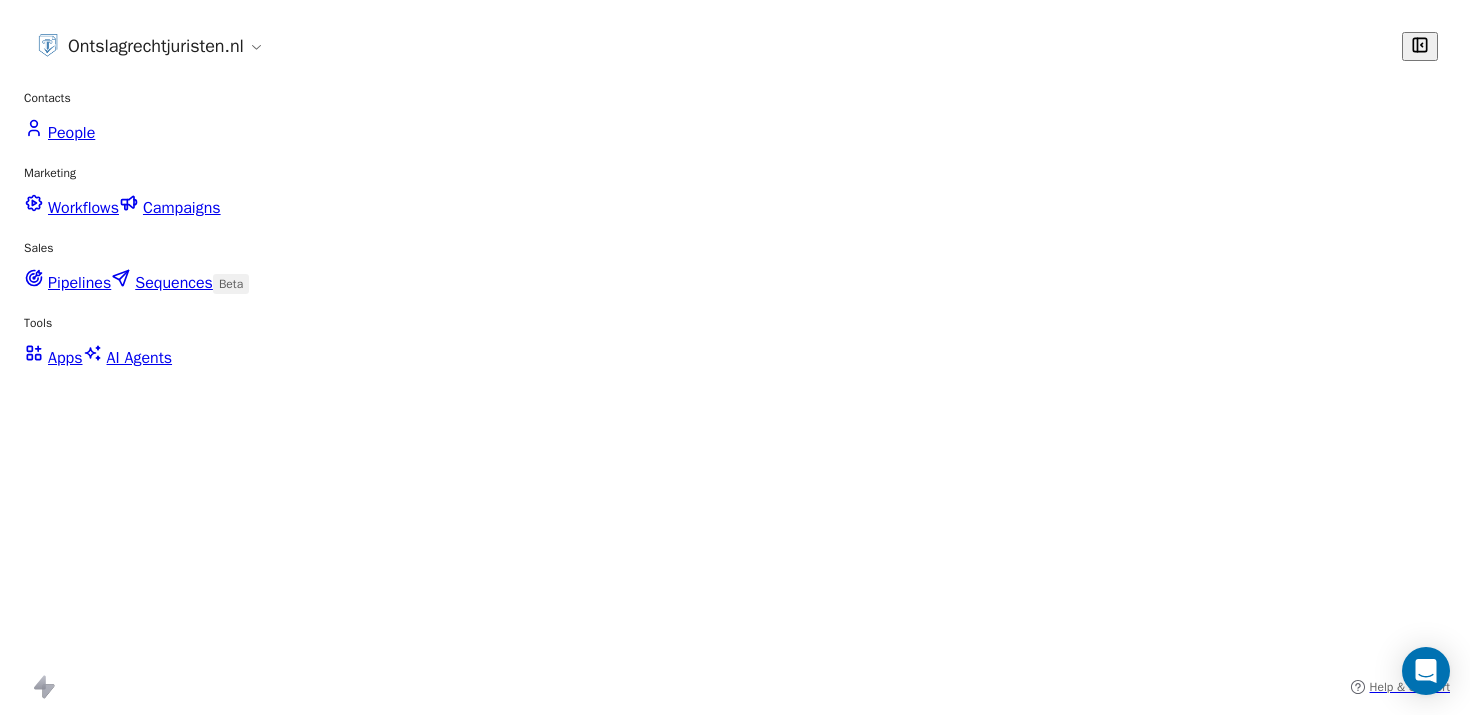 click on "Stop e-mail followup" at bounding box center [123, 973] 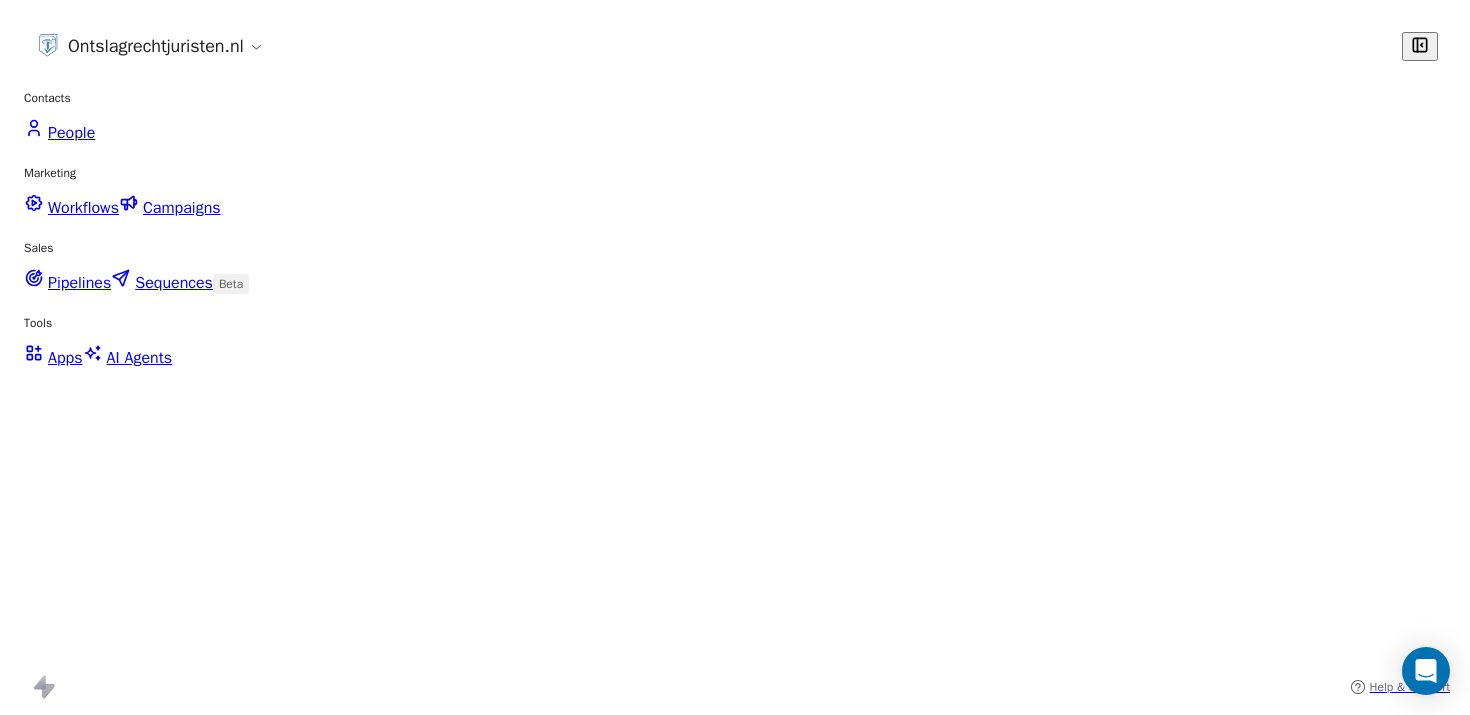 scroll, scrollTop: 0, scrollLeft: 0, axis: both 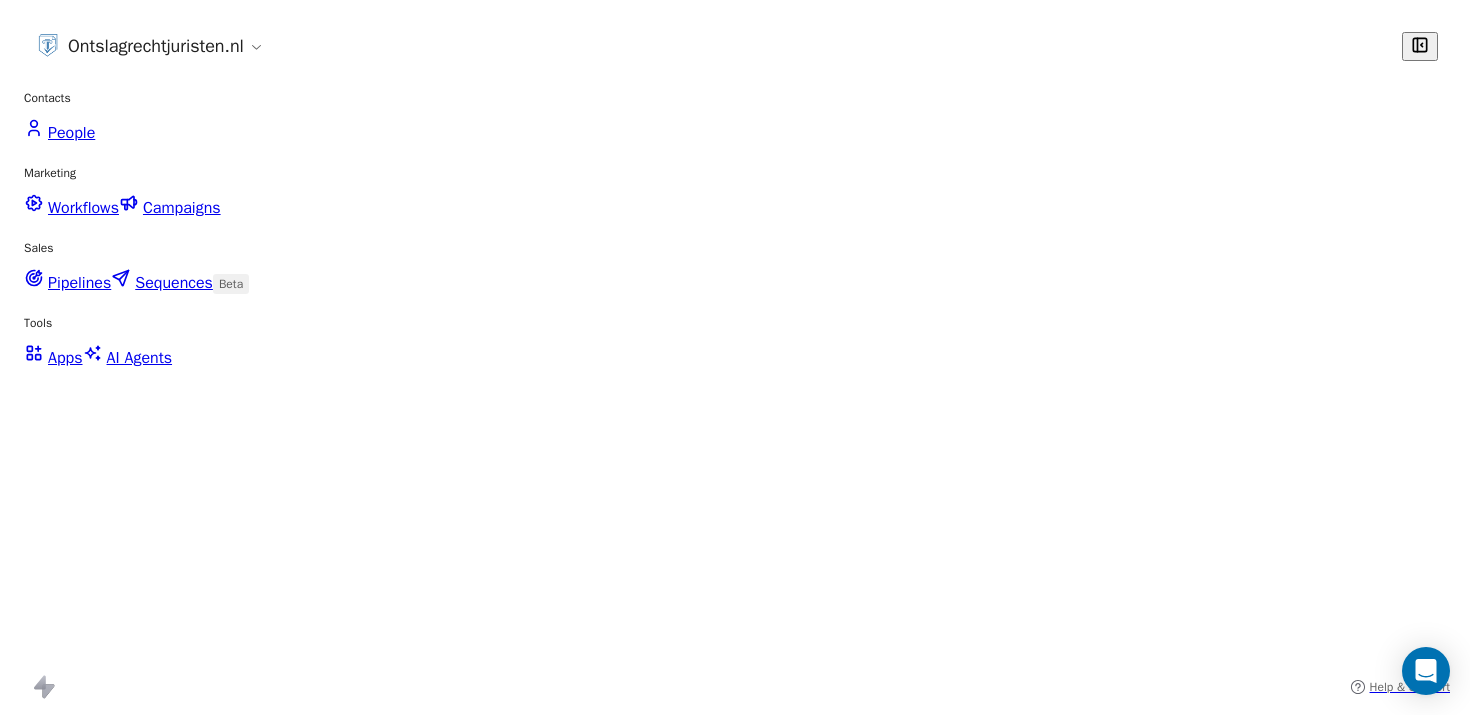 click on "E-mail sequence calculator" at bounding box center (143, 1029) 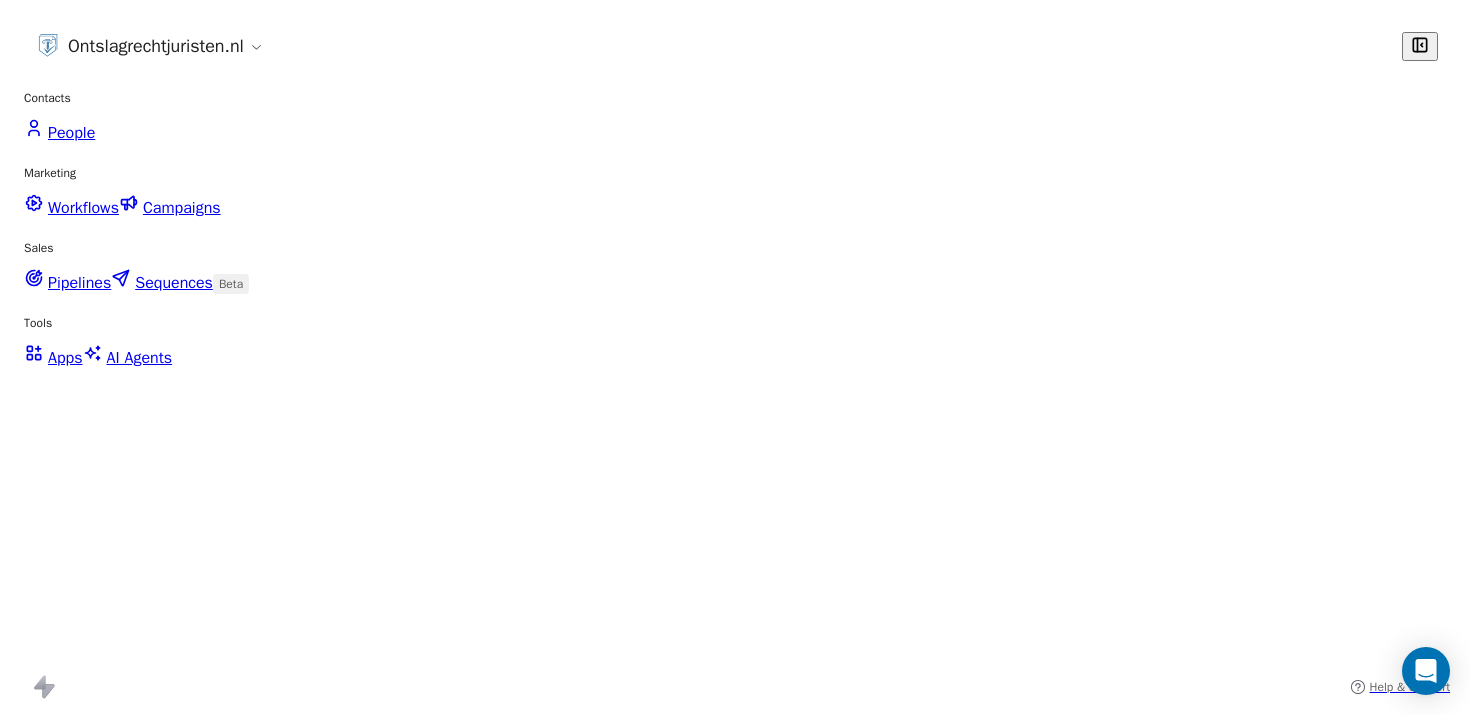 scroll, scrollTop: 0, scrollLeft: 0, axis: both 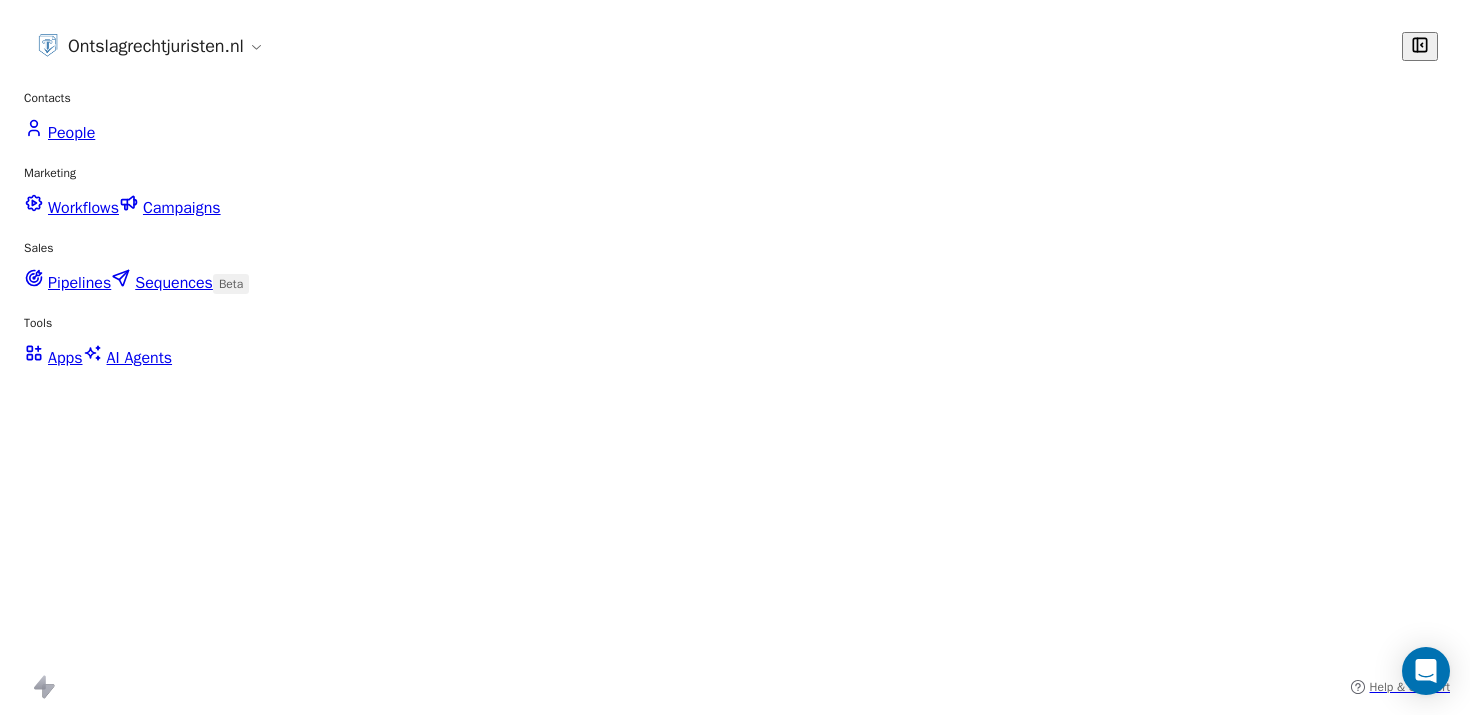 click on "People" at bounding box center (59, 131) 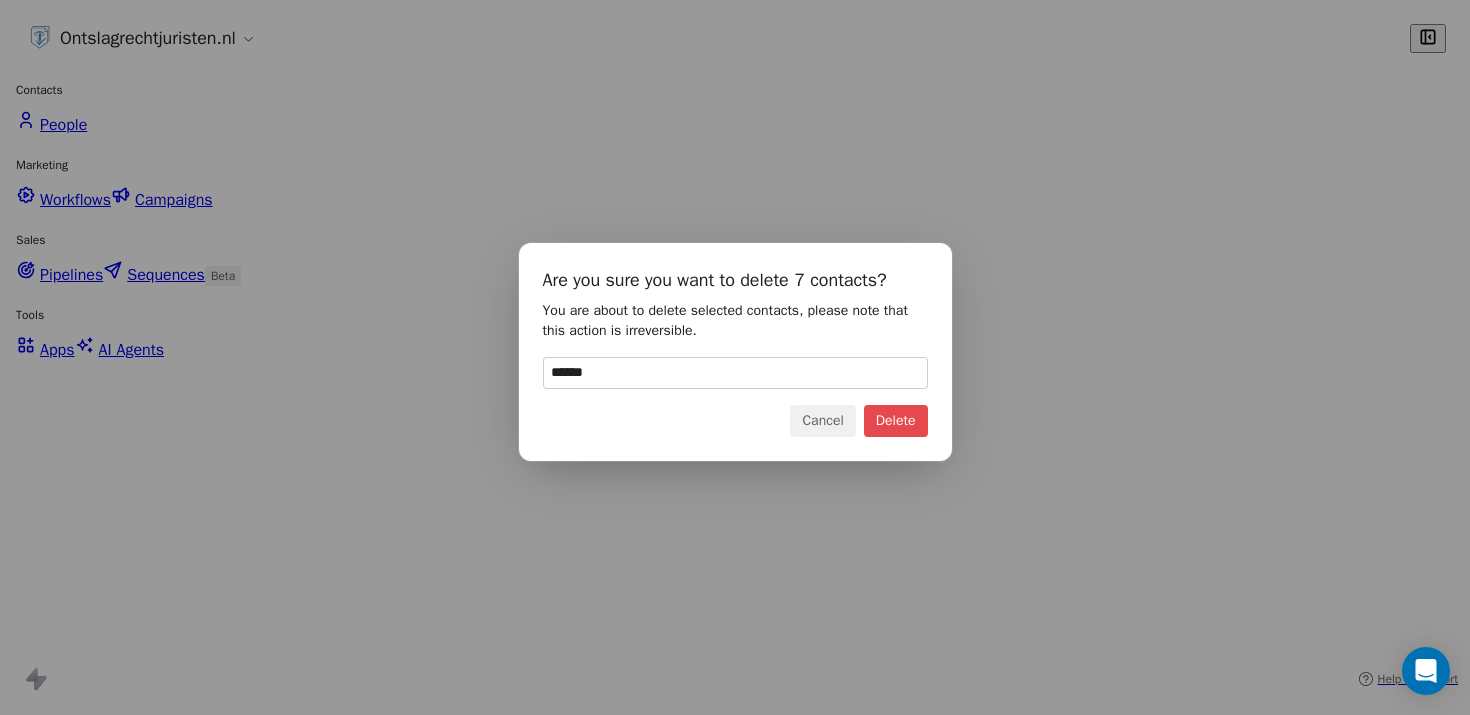 type on "******" 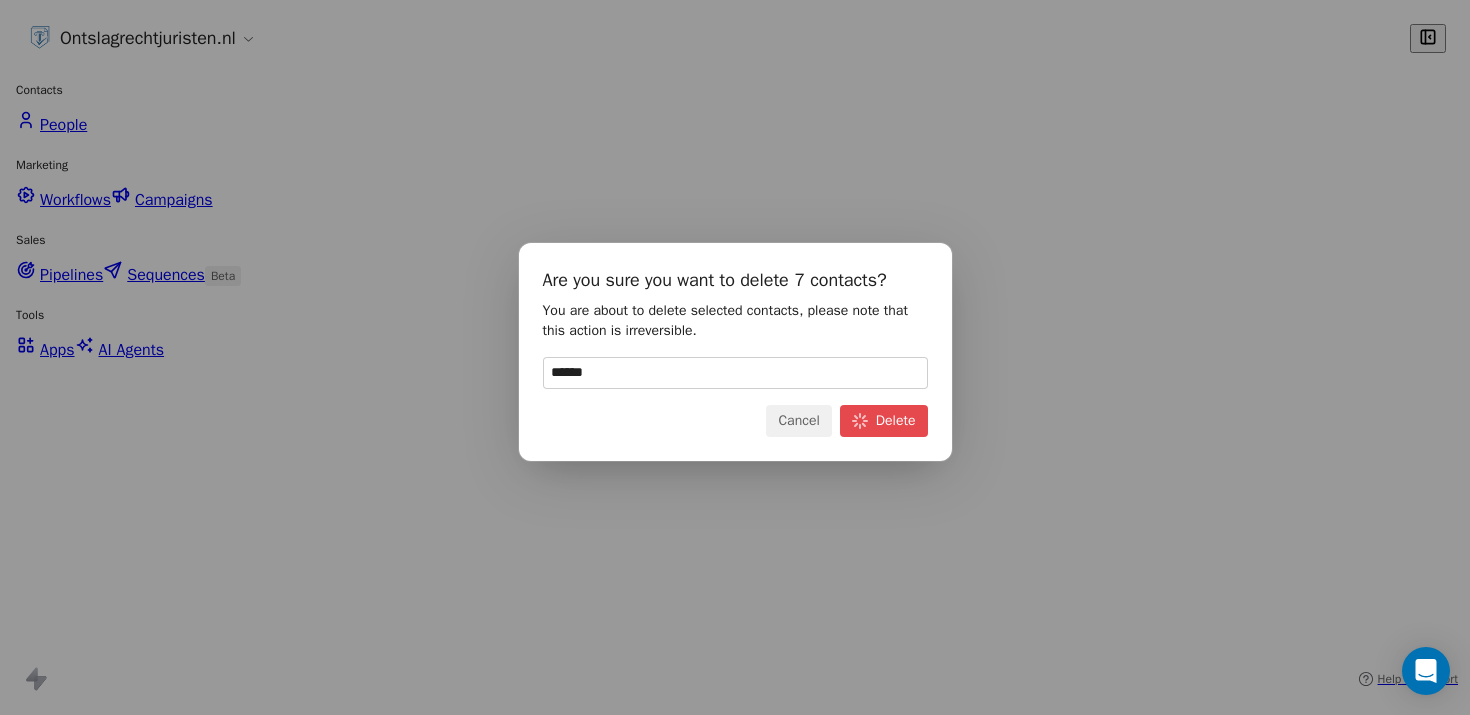 scroll, scrollTop: 16, scrollLeft: 16, axis: both 